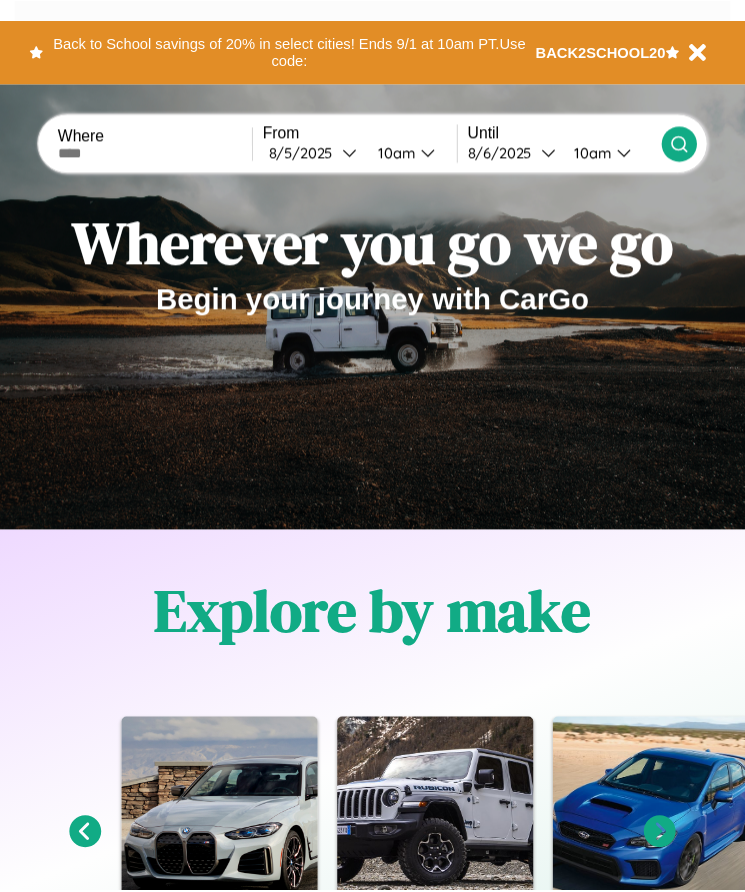 scroll, scrollTop: 0, scrollLeft: 0, axis: both 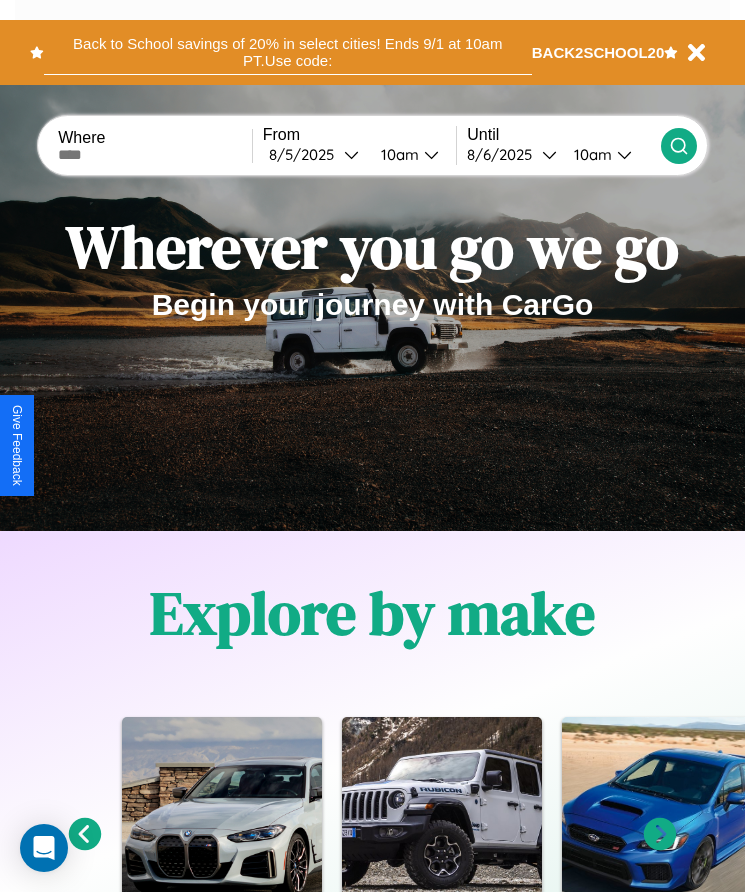 click on "Back to School savings of 20% in select cities! Ends 9/1 at 10am PT.  Use code:" at bounding box center [288, 52] 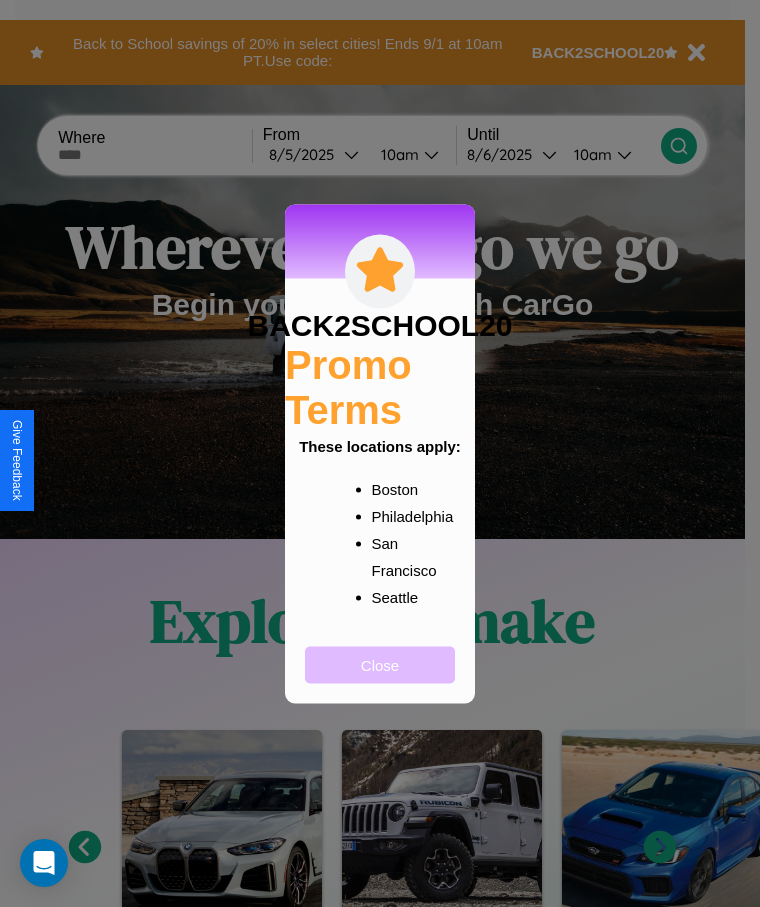 click on "Close" at bounding box center [380, 664] 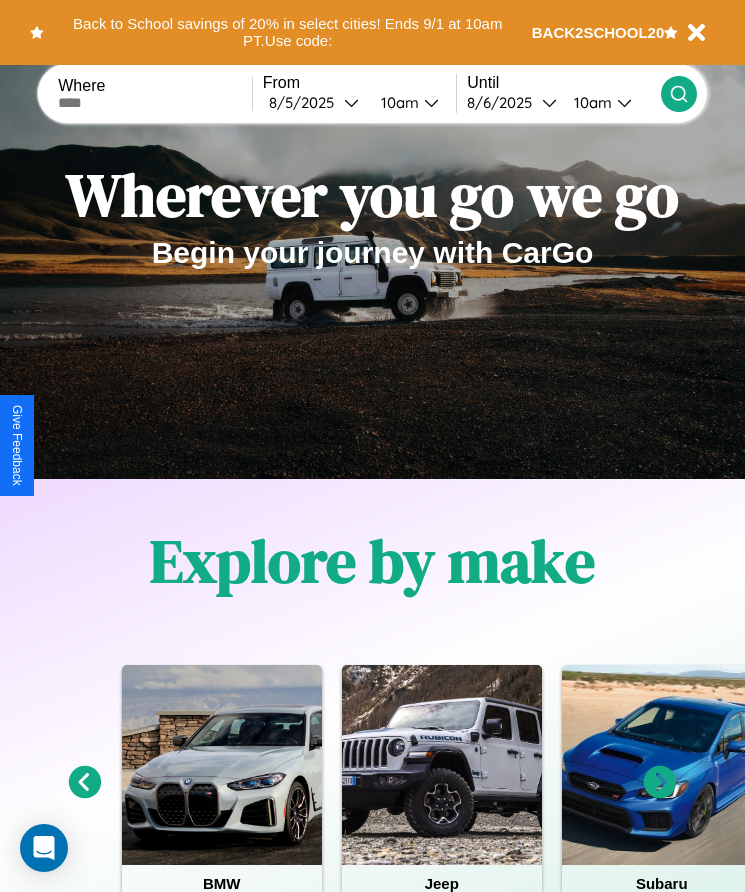 scroll, scrollTop: 334, scrollLeft: 0, axis: vertical 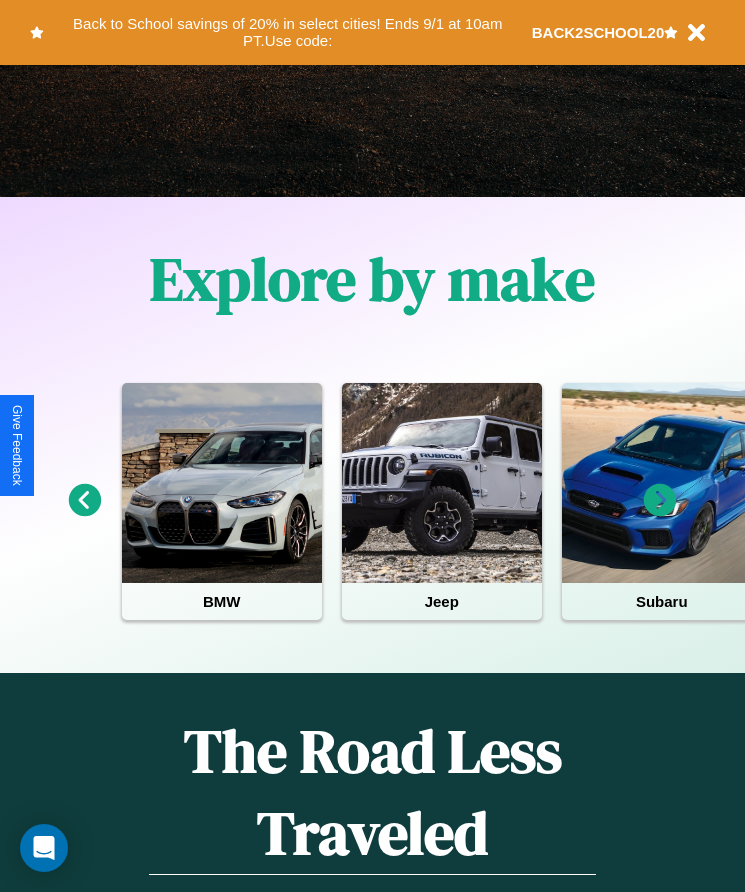click 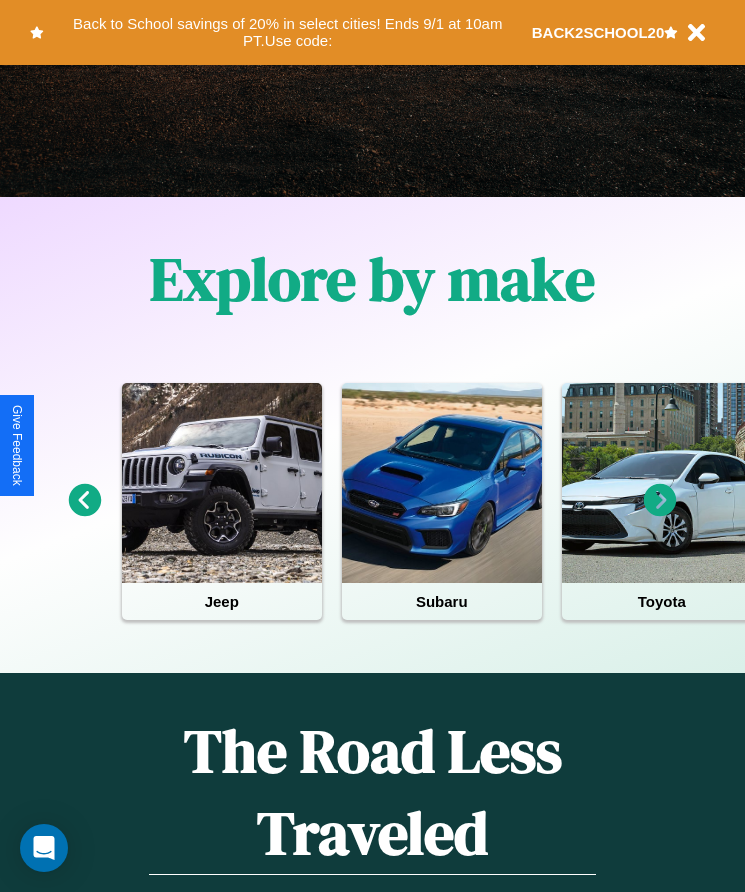 click 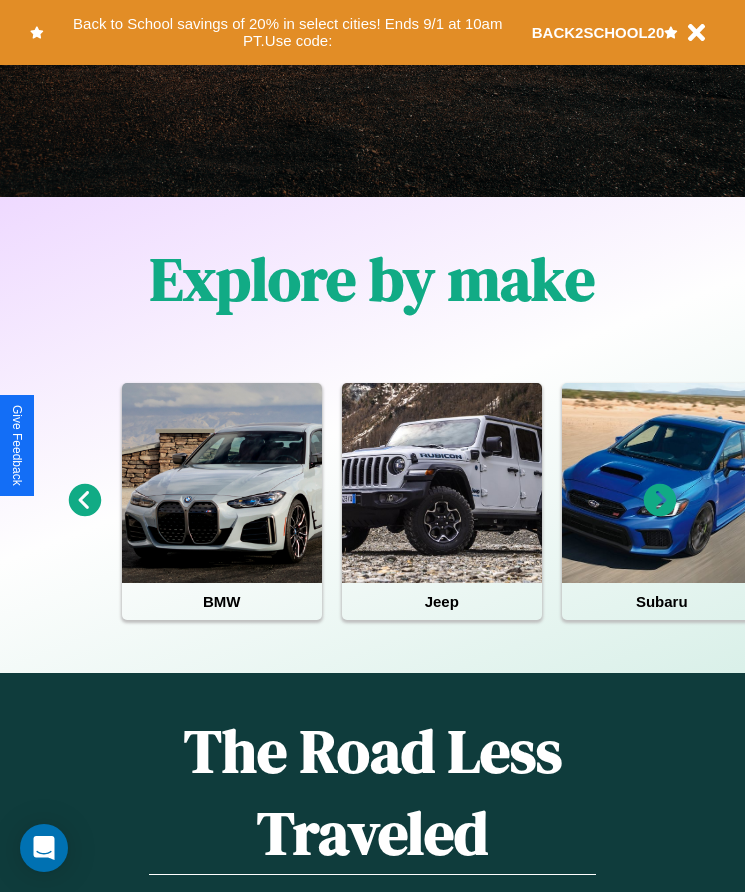click 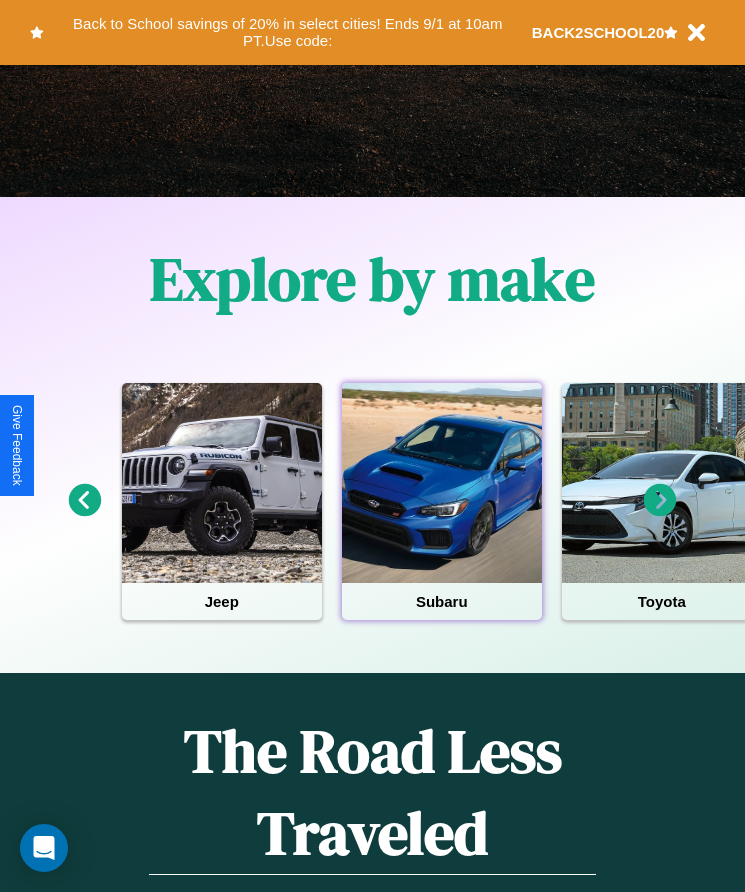 click at bounding box center (442, 483) 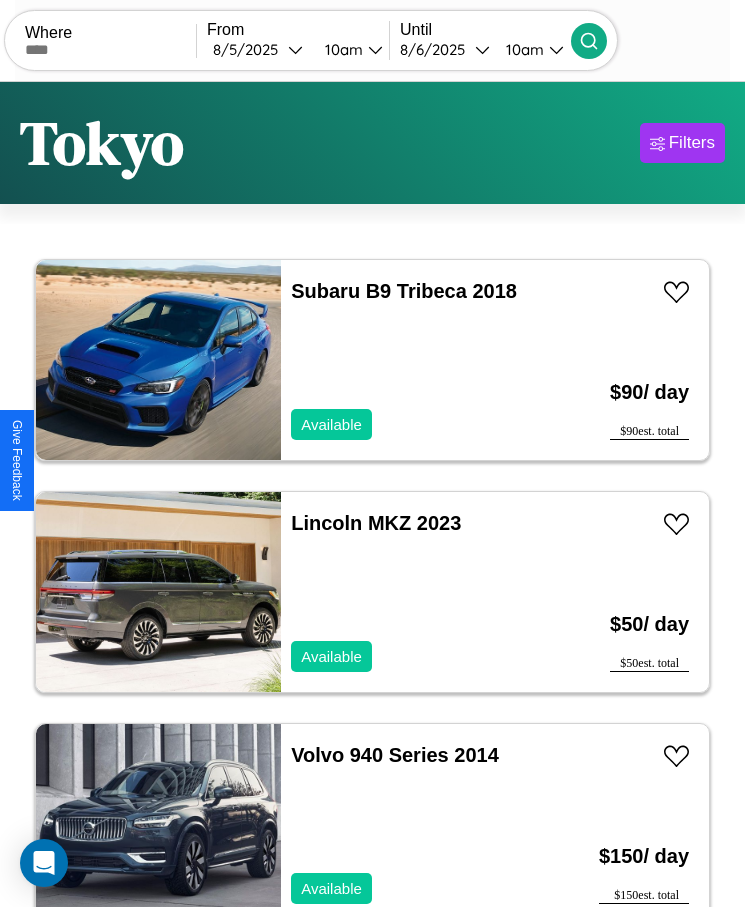 scroll, scrollTop: 48, scrollLeft: 0, axis: vertical 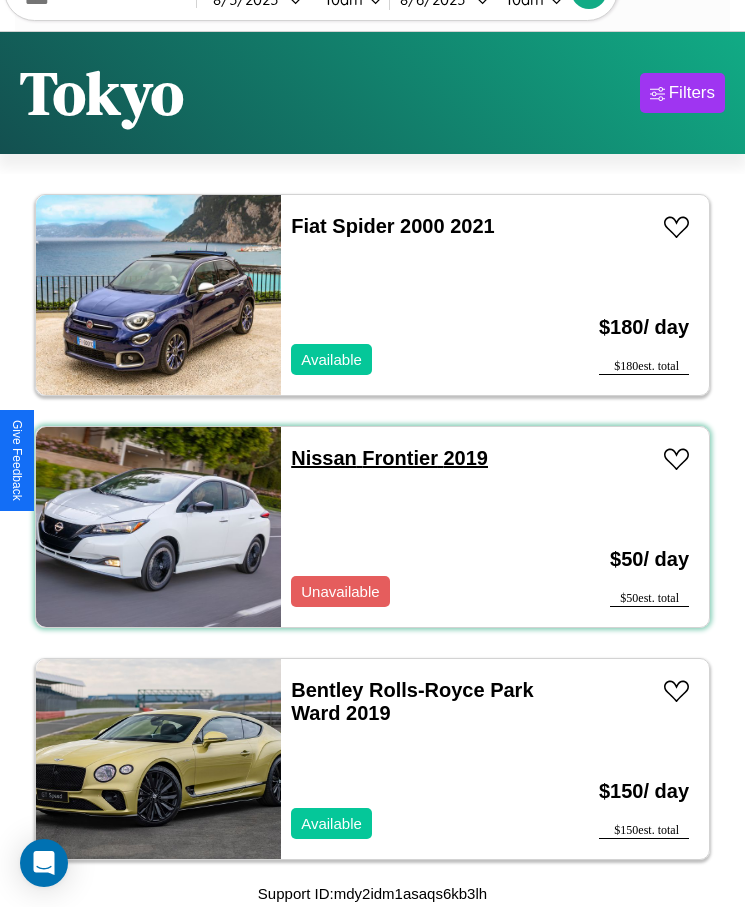 click on "Nissan   Frontier   2019" at bounding box center (389, 458) 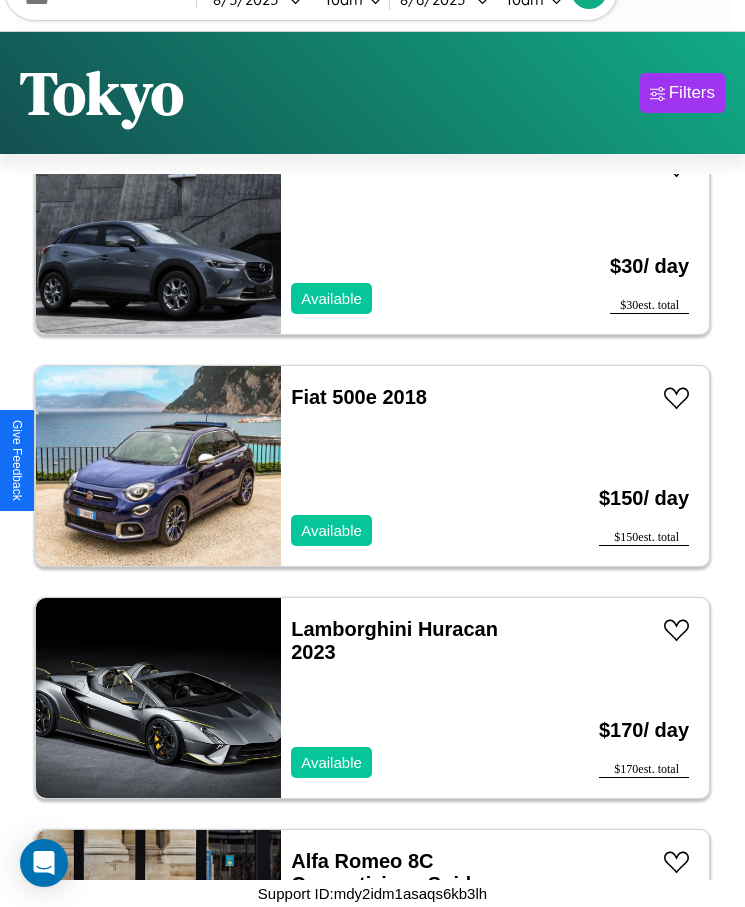 scroll, scrollTop: 3727, scrollLeft: 0, axis: vertical 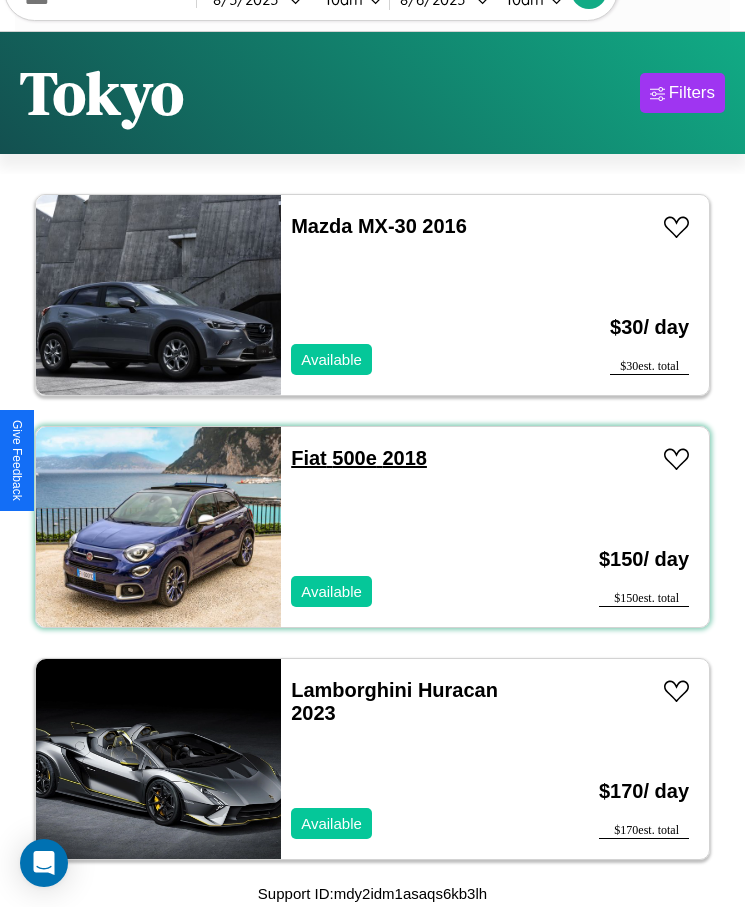 click on "Fiat   500e   2018" at bounding box center (359, 458) 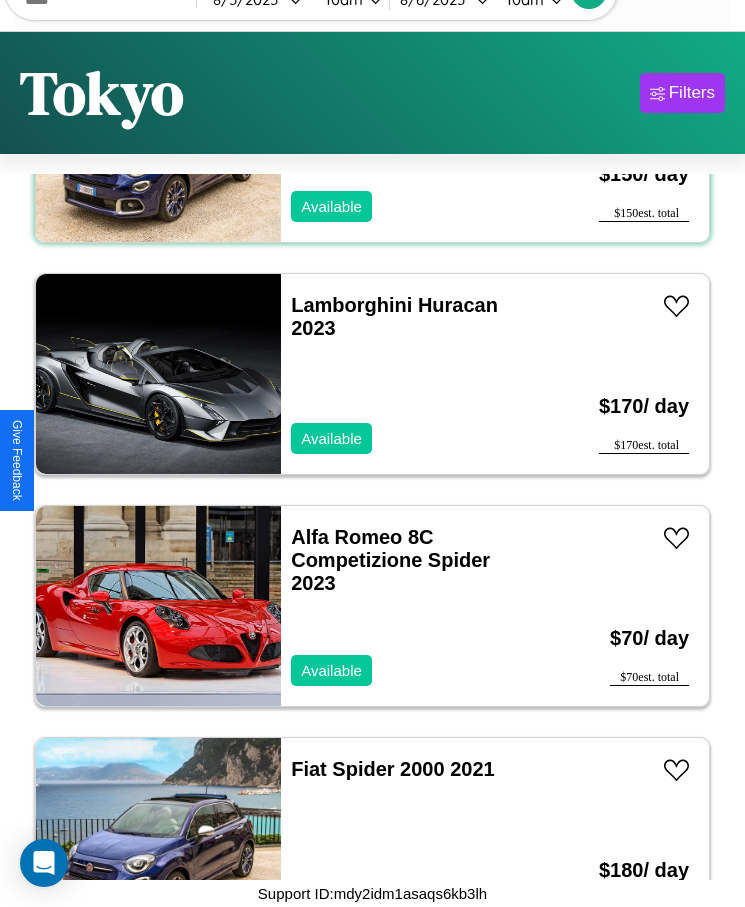 scroll, scrollTop: 4423, scrollLeft: 0, axis: vertical 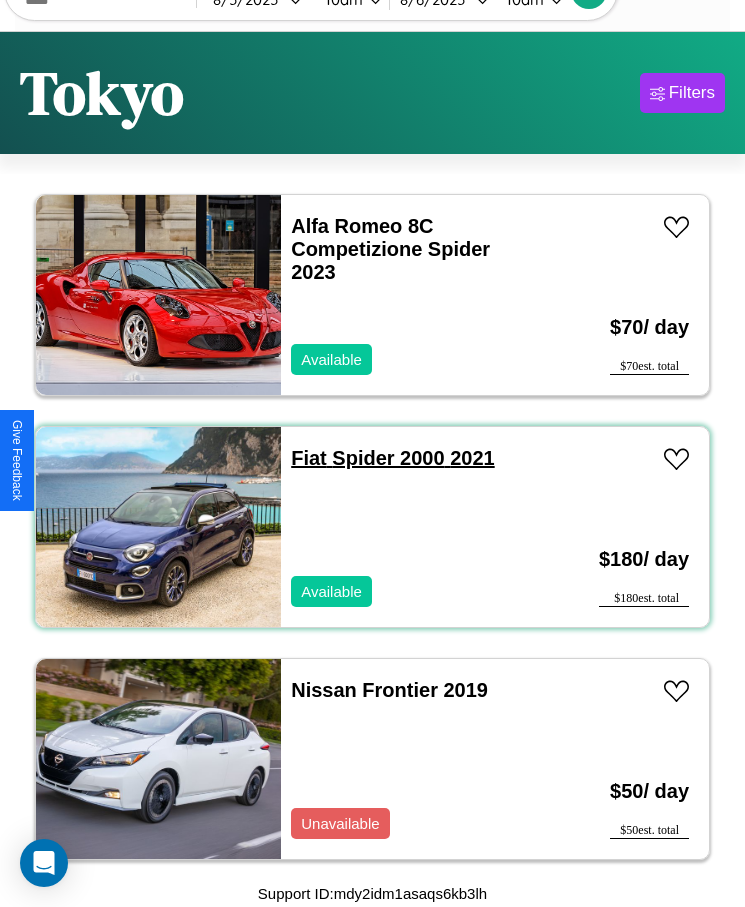 click on "Fiat   Spider 2000   2021" at bounding box center (392, 458) 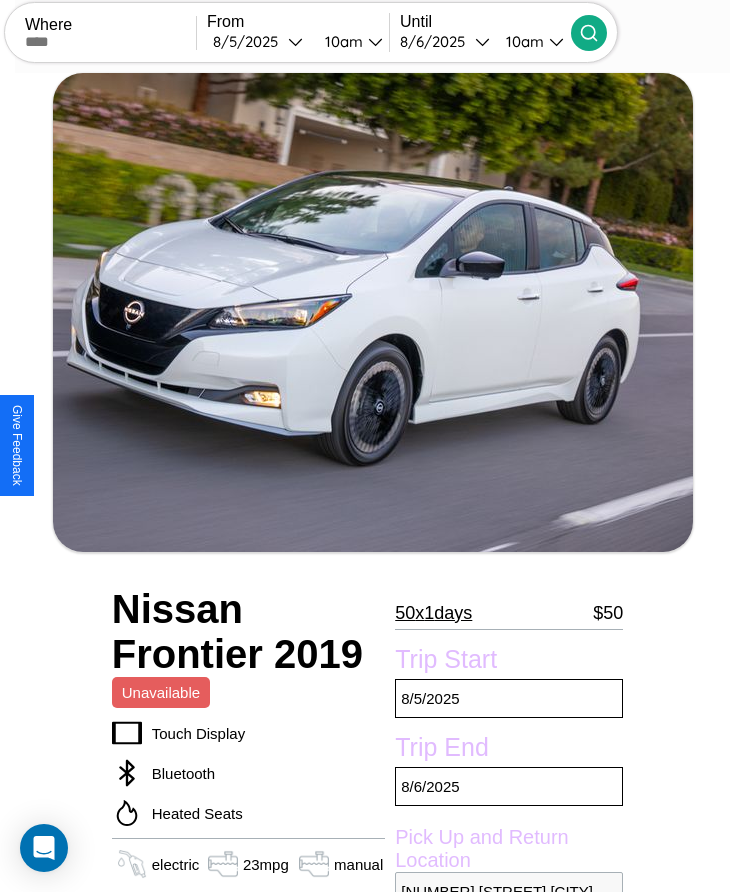 scroll, scrollTop: 467, scrollLeft: 0, axis: vertical 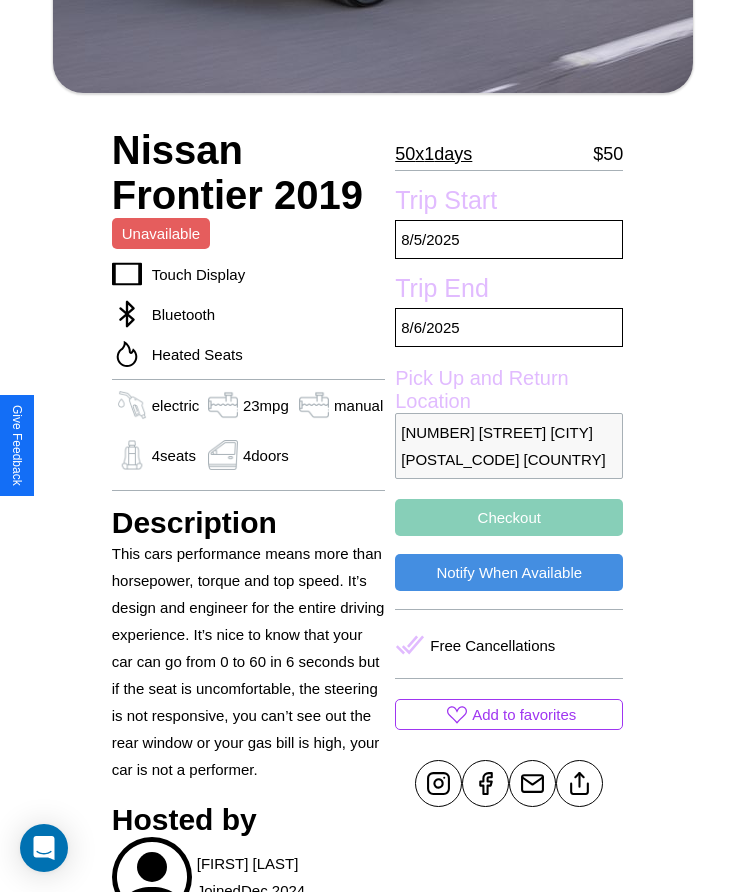 click on "[NUMBER] [STREET] [CITY] [POSTAL_CODE] [COUNTRY]" at bounding box center (509, 446) 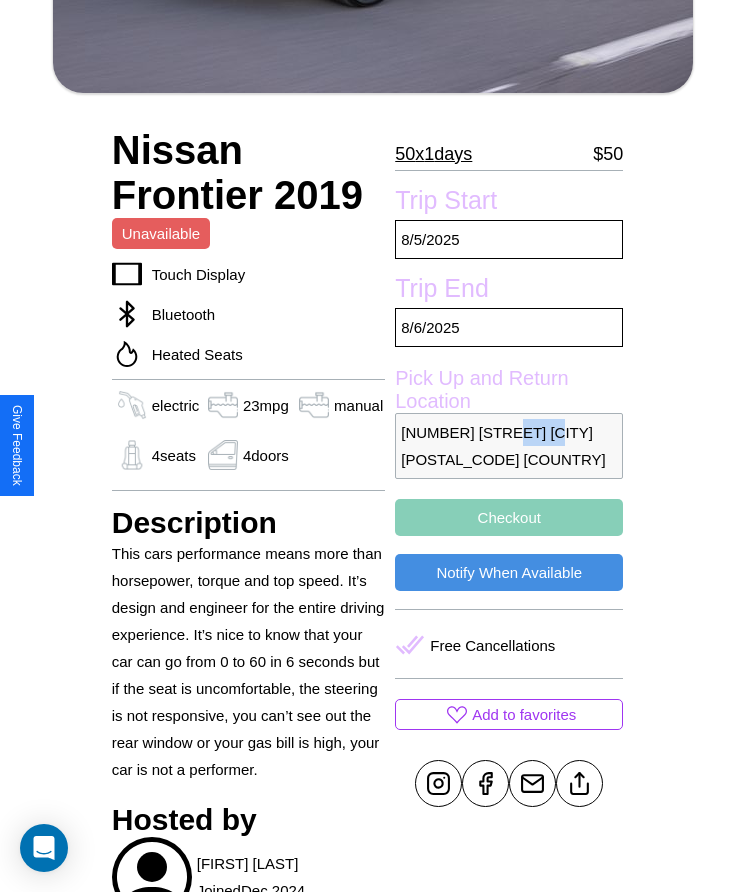 click on "[NUMBER] [STREET] [CITY] [POSTAL_CODE] [COUNTRY]" at bounding box center [509, 446] 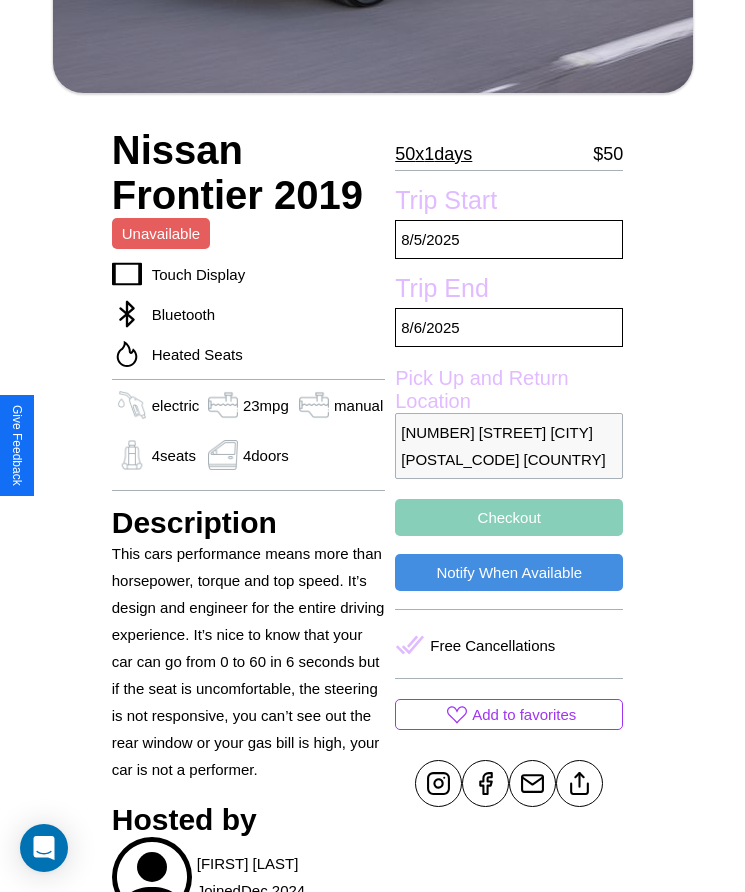 click on "[NUMBER] [STREET] [CITY] [POSTAL_CODE] [COUNTRY]" at bounding box center (509, 446) 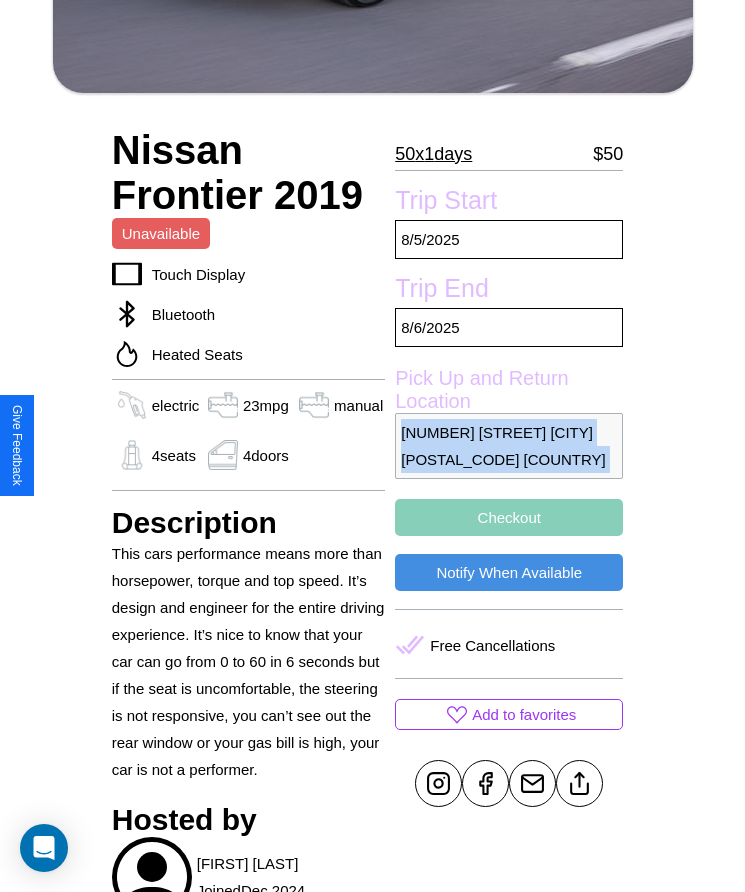click on "[NUMBER] [STREET] [CITY] [POSTAL_CODE] [COUNTRY]" at bounding box center (509, 446) 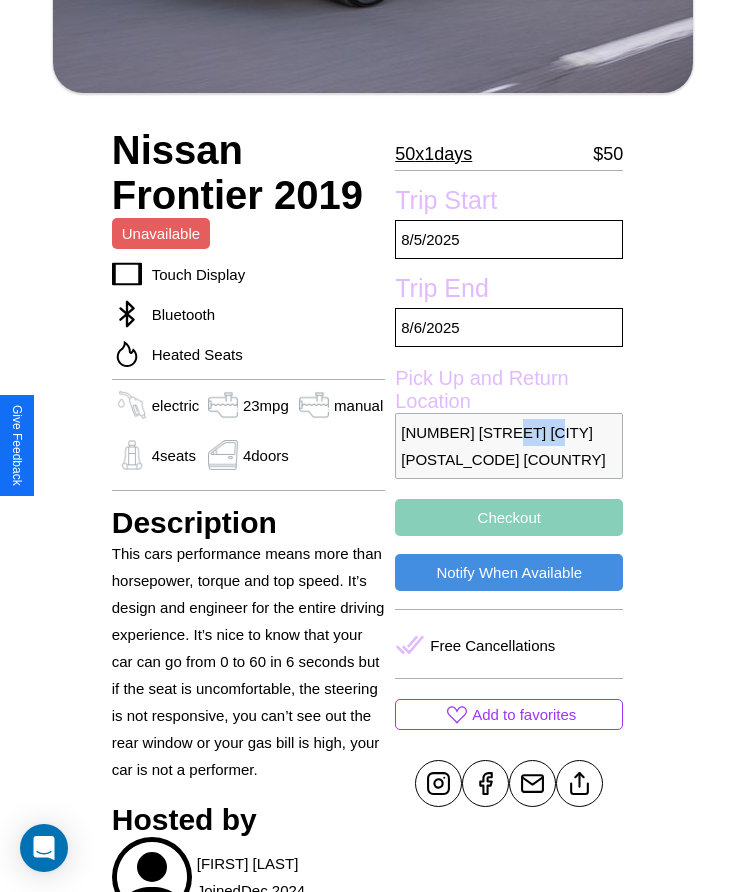click on "[NUMBER] [STREET] [CITY] [POSTAL_CODE] [COUNTRY]" at bounding box center [509, 446] 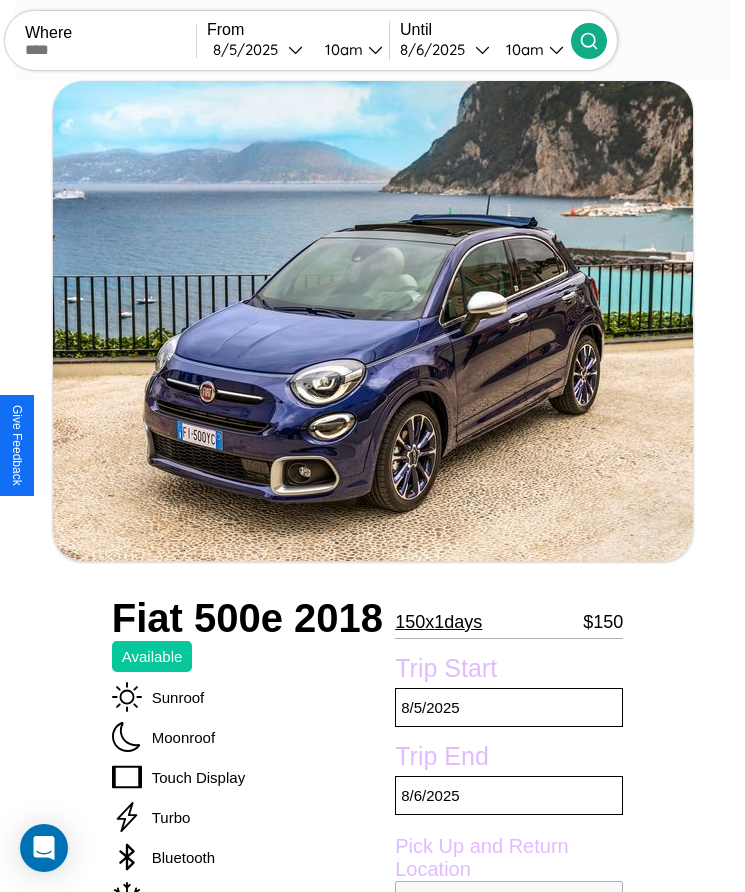 scroll, scrollTop: 751, scrollLeft: 0, axis: vertical 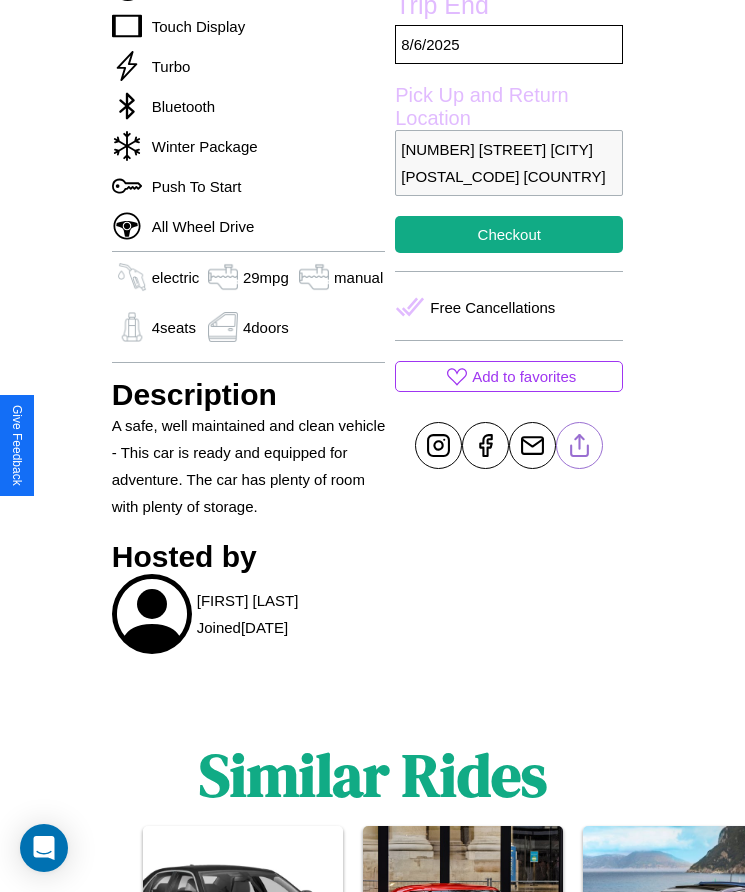 click 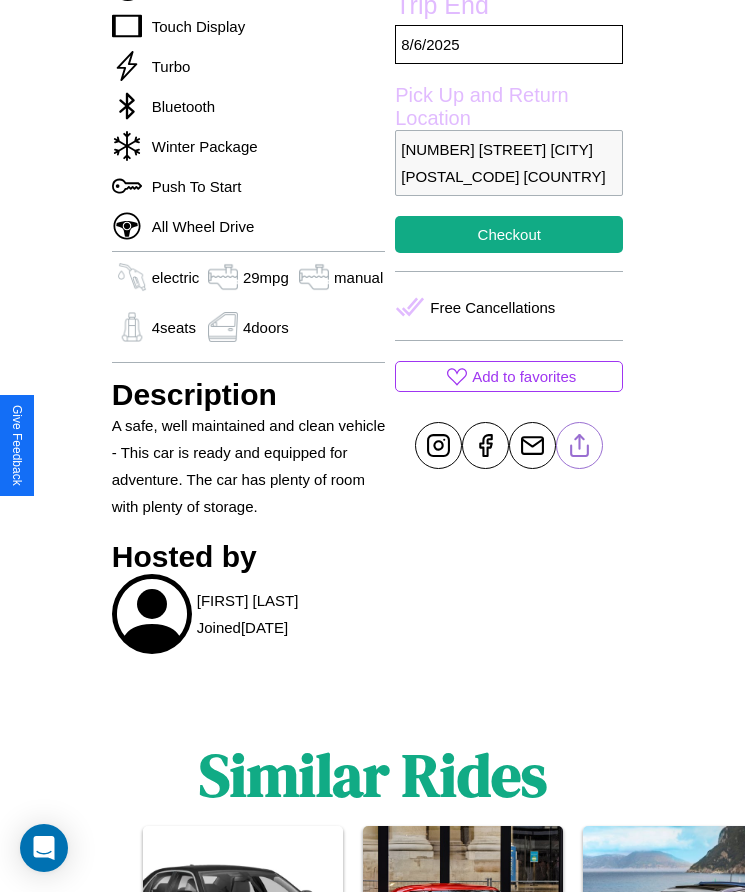 scroll, scrollTop: 540, scrollLeft: 0, axis: vertical 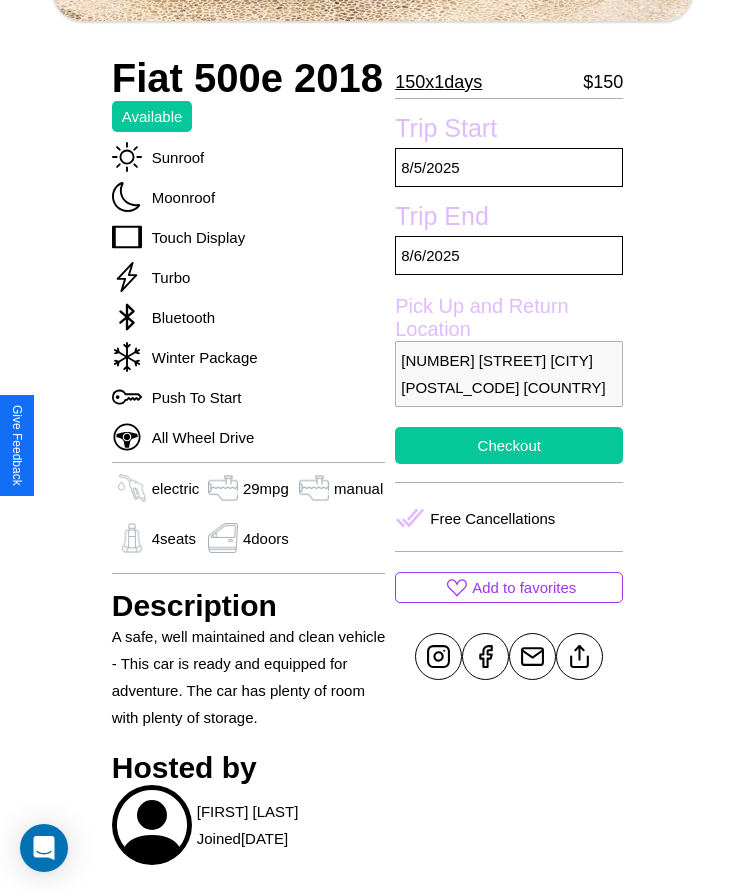 click on "Checkout" at bounding box center [509, 445] 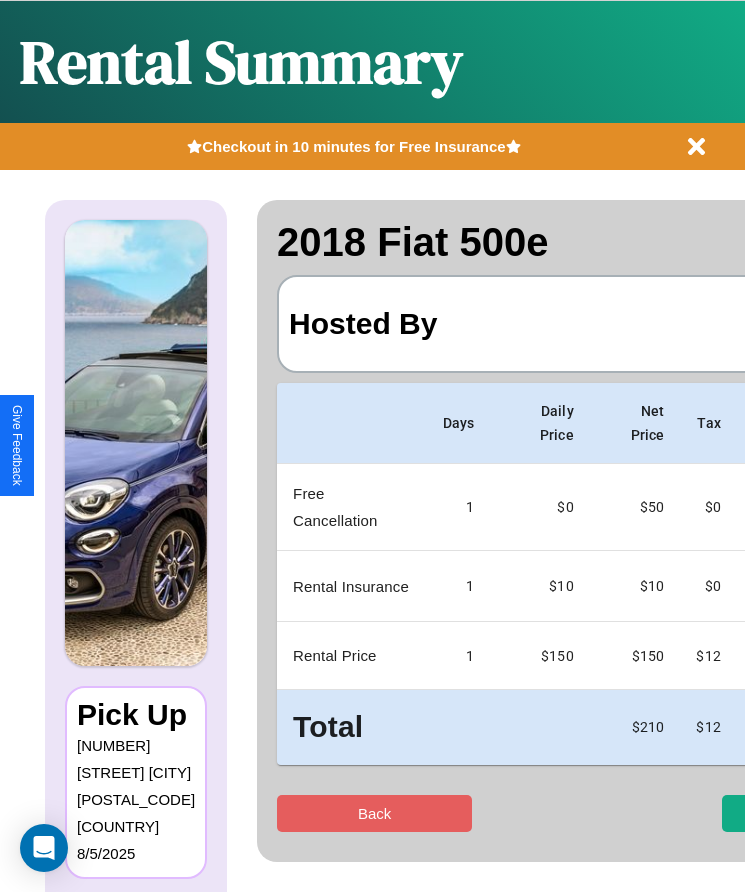 scroll, scrollTop: 0, scrollLeft: 118, axis: horizontal 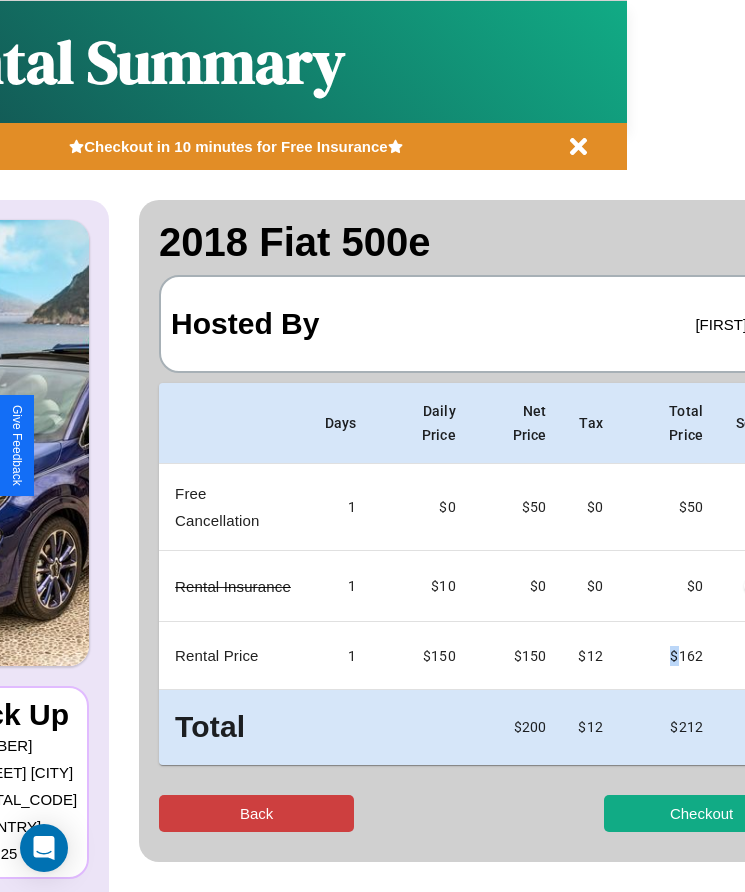 click on "Back" at bounding box center (256, 813) 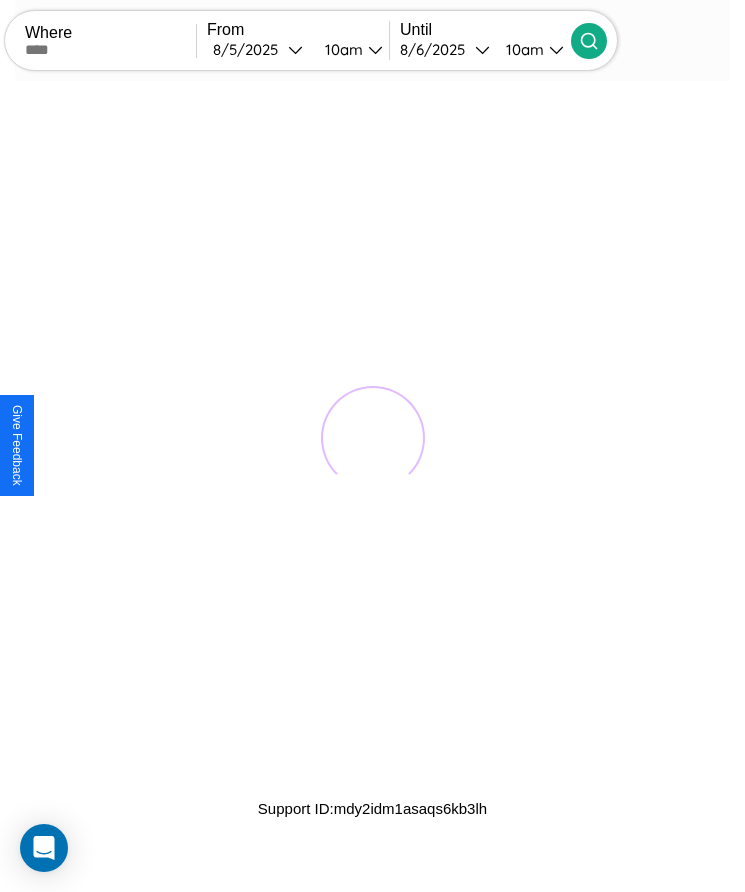 scroll, scrollTop: 0, scrollLeft: 0, axis: both 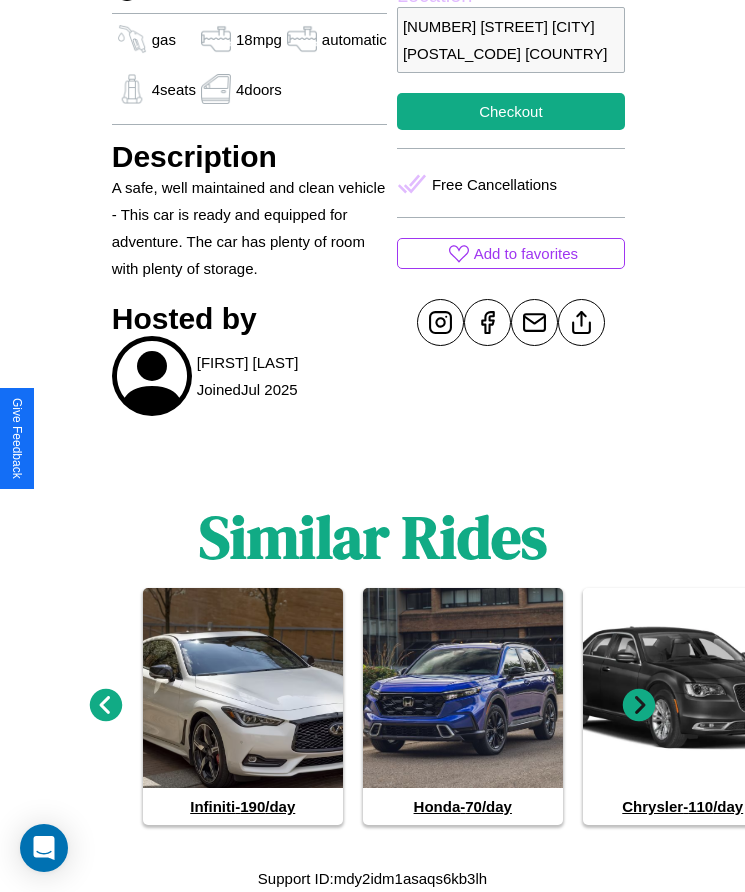 click 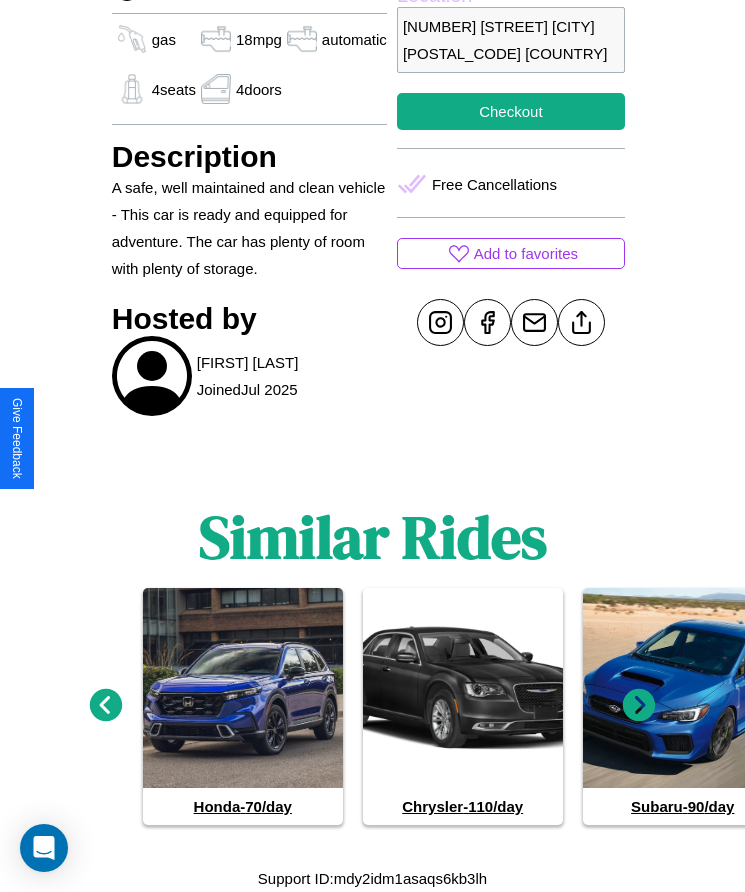 click 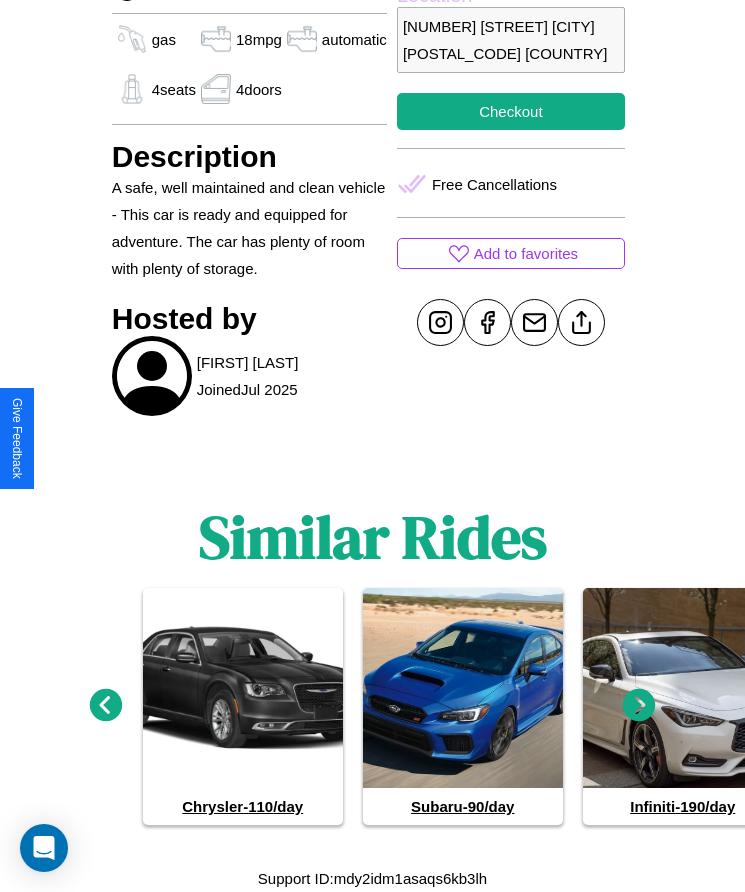 click 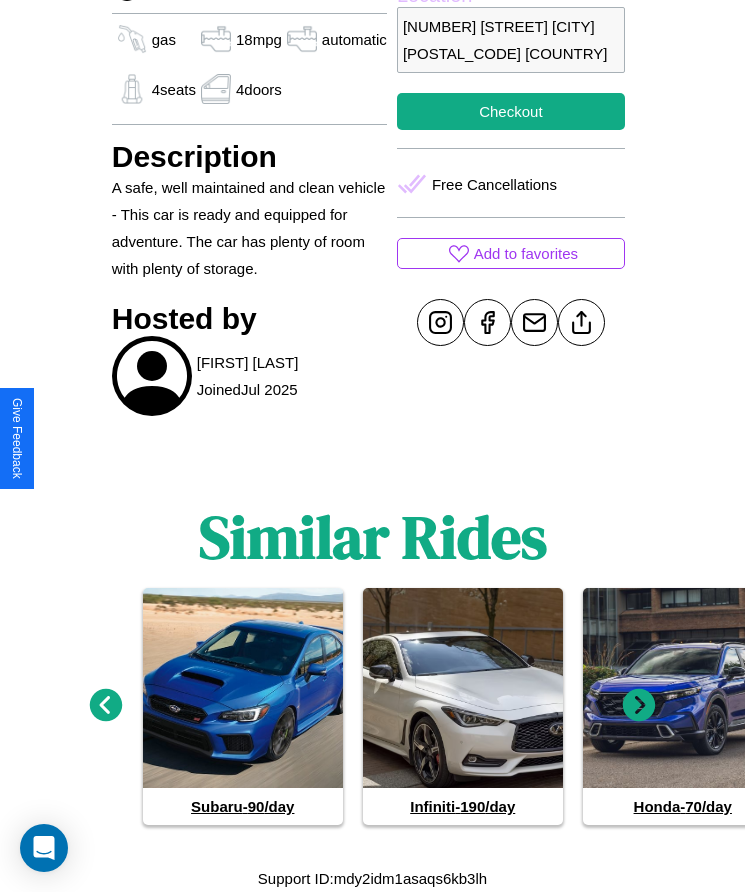 click 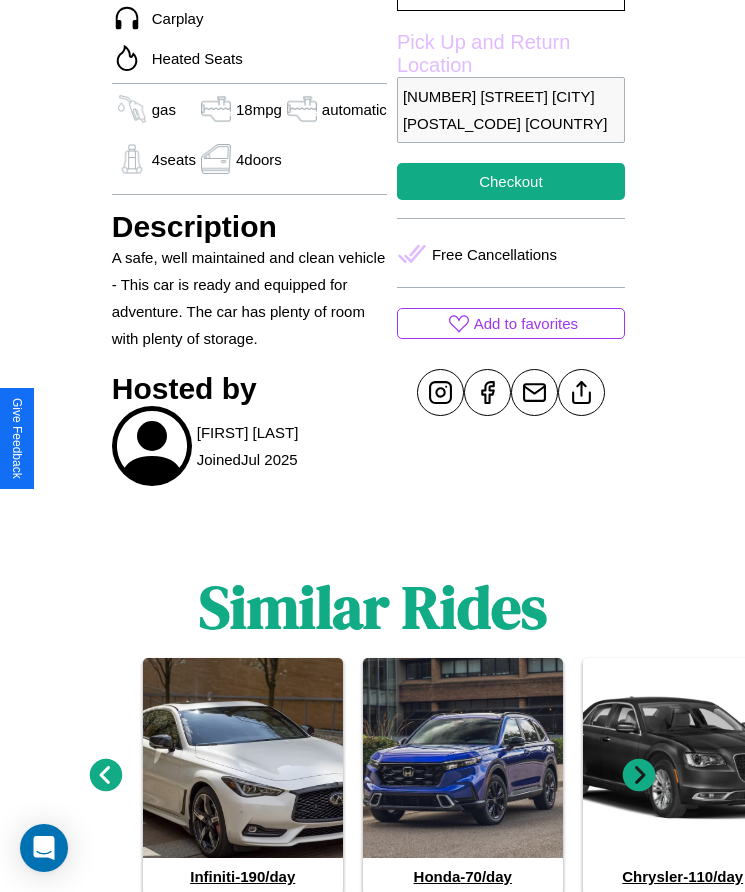 scroll, scrollTop: 751, scrollLeft: 0, axis: vertical 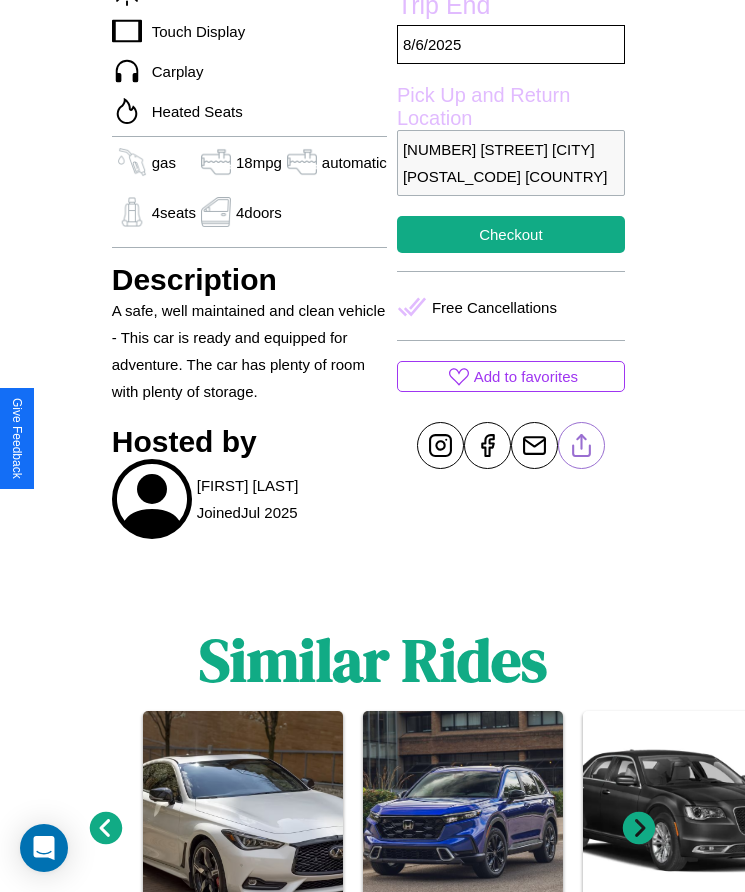 click 